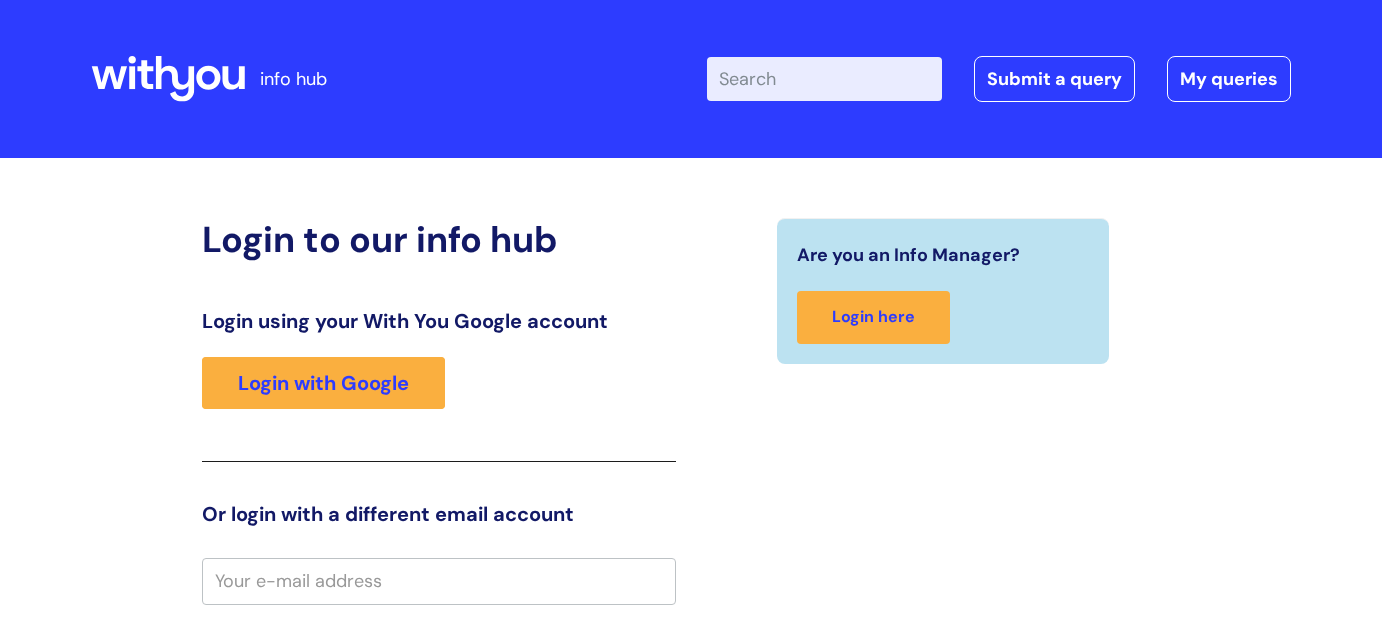 scroll, scrollTop: 0, scrollLeft: 0, axis: both 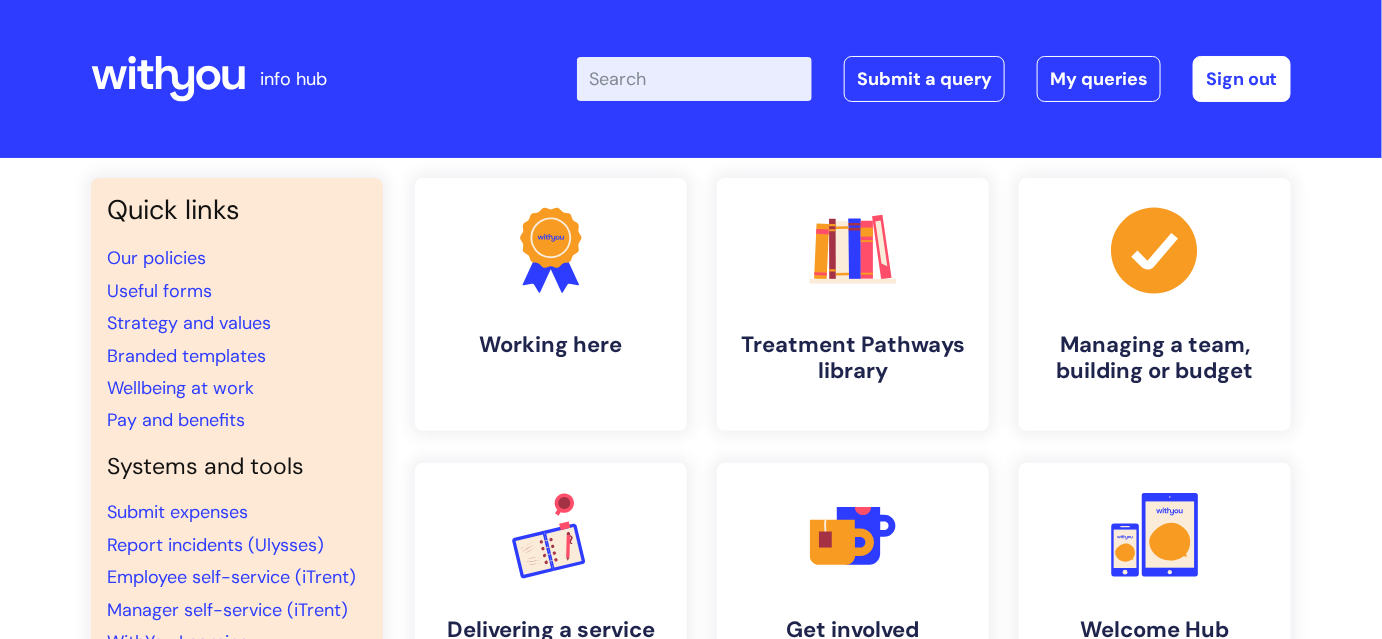click on "Enter your search term here..." at bounding box center [694, 79] 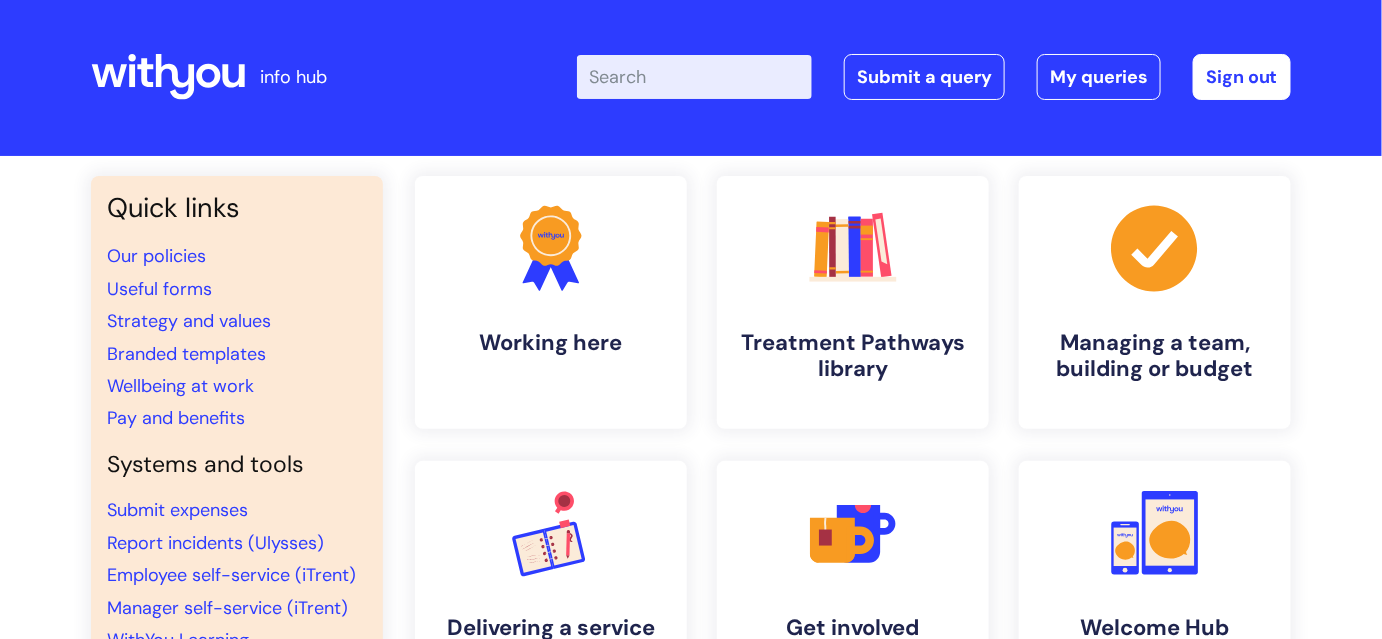 scroll, scrollTop: 4, scrollLeft: 0, axis: vertical 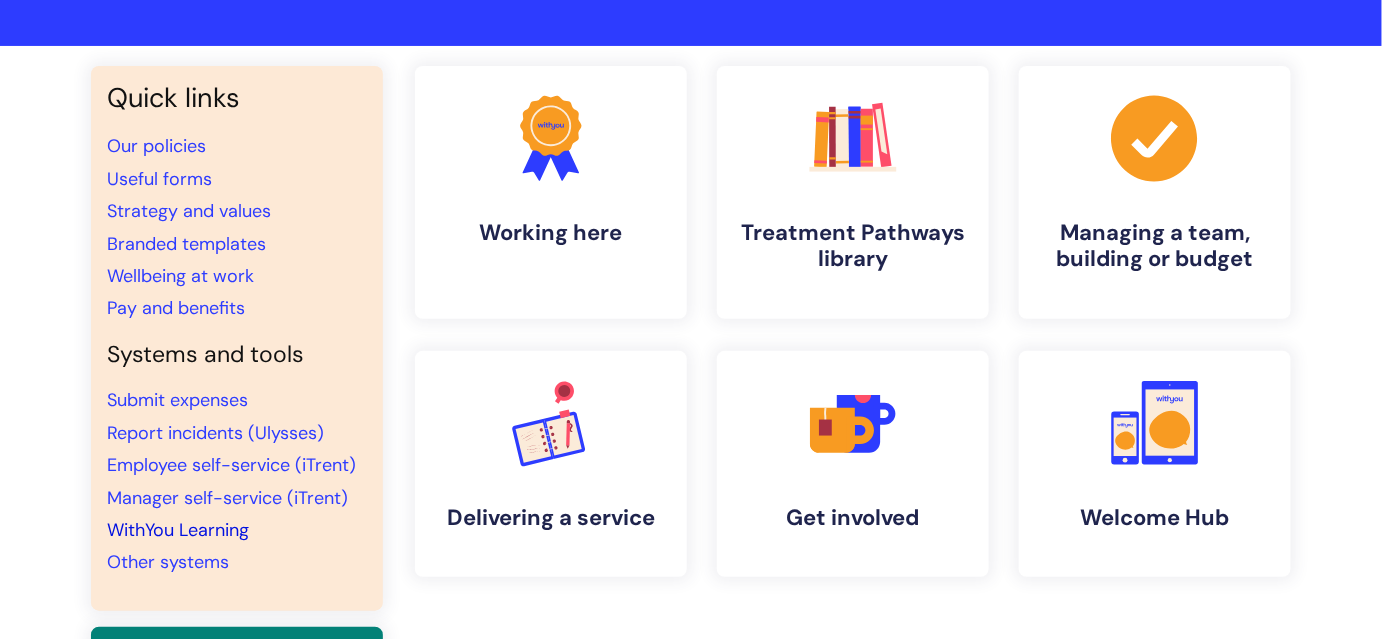 click on "WithYou Learning" at bounding box center [178, 530] 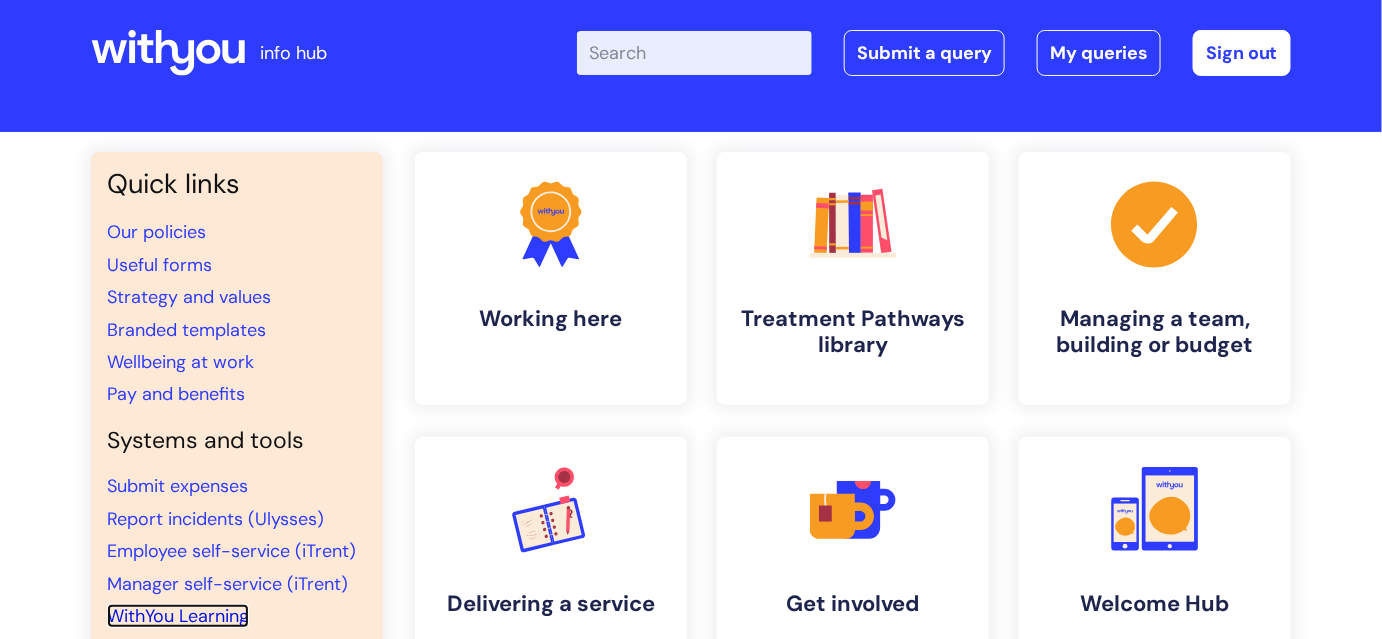 scroll, scrollTop: 0, scrollLeft: 0, axis: both 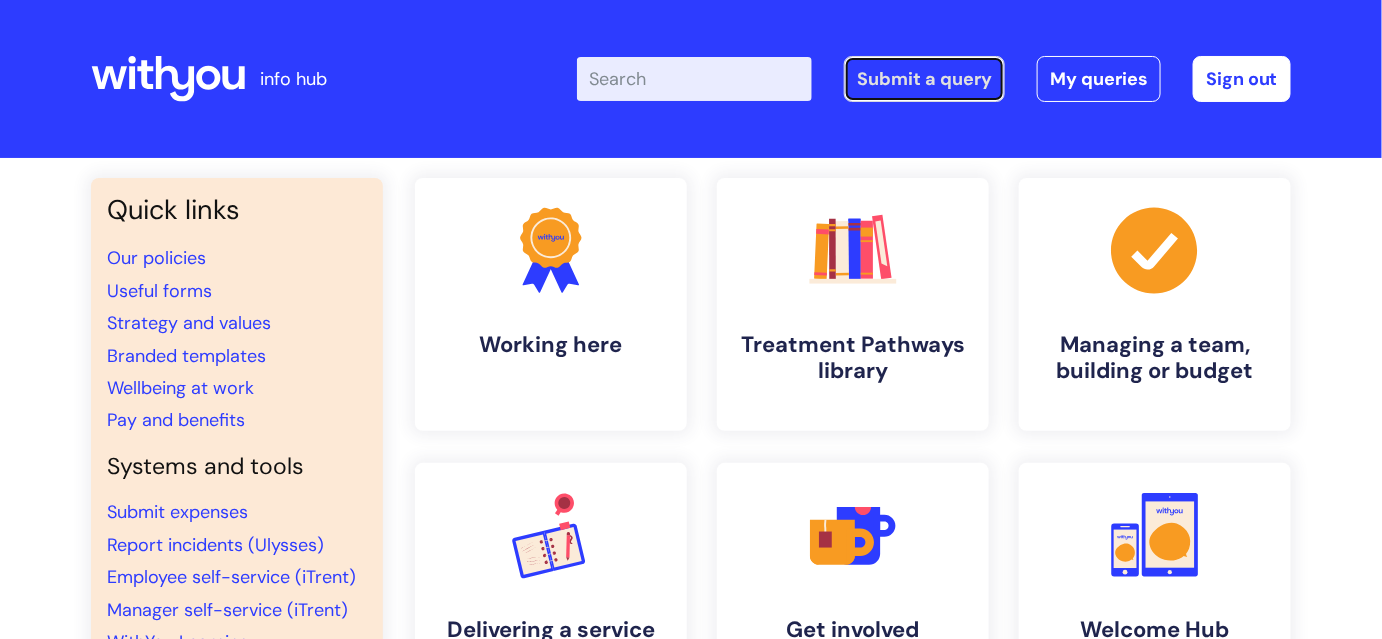 click on "Submit a query" at bounding box center (924, 79) 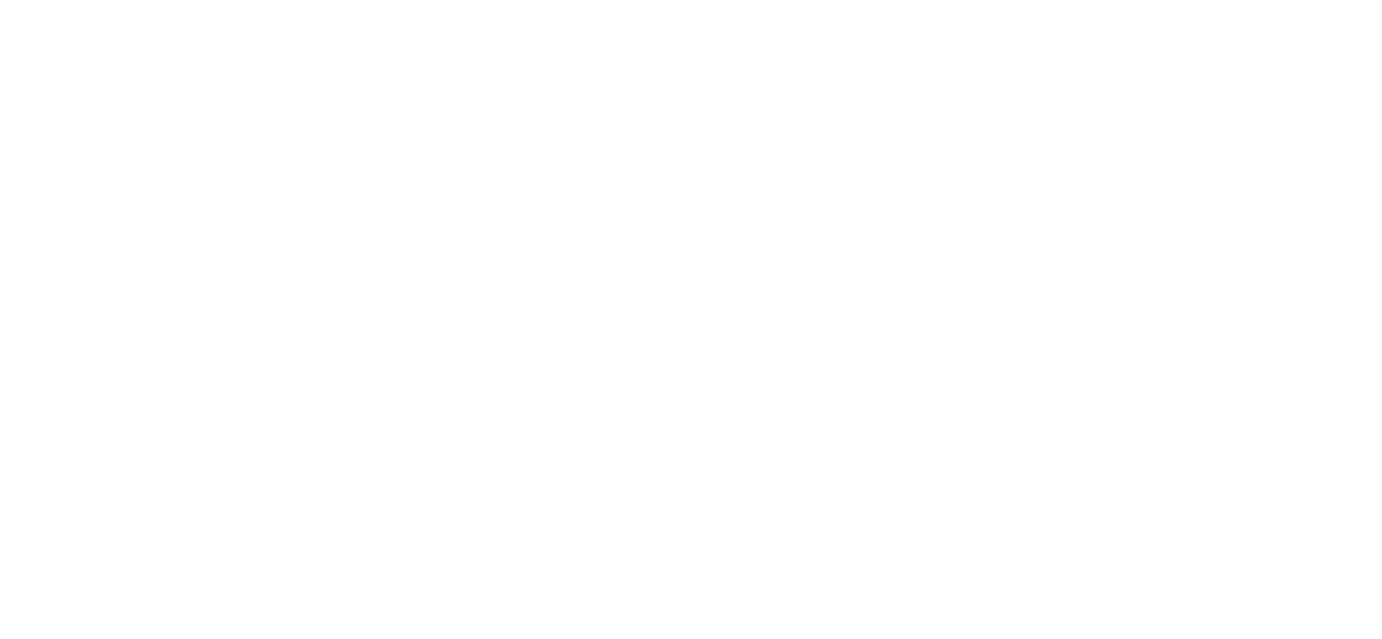 scroll, scrollTop: 0, scrollLeft: 0, axis: both 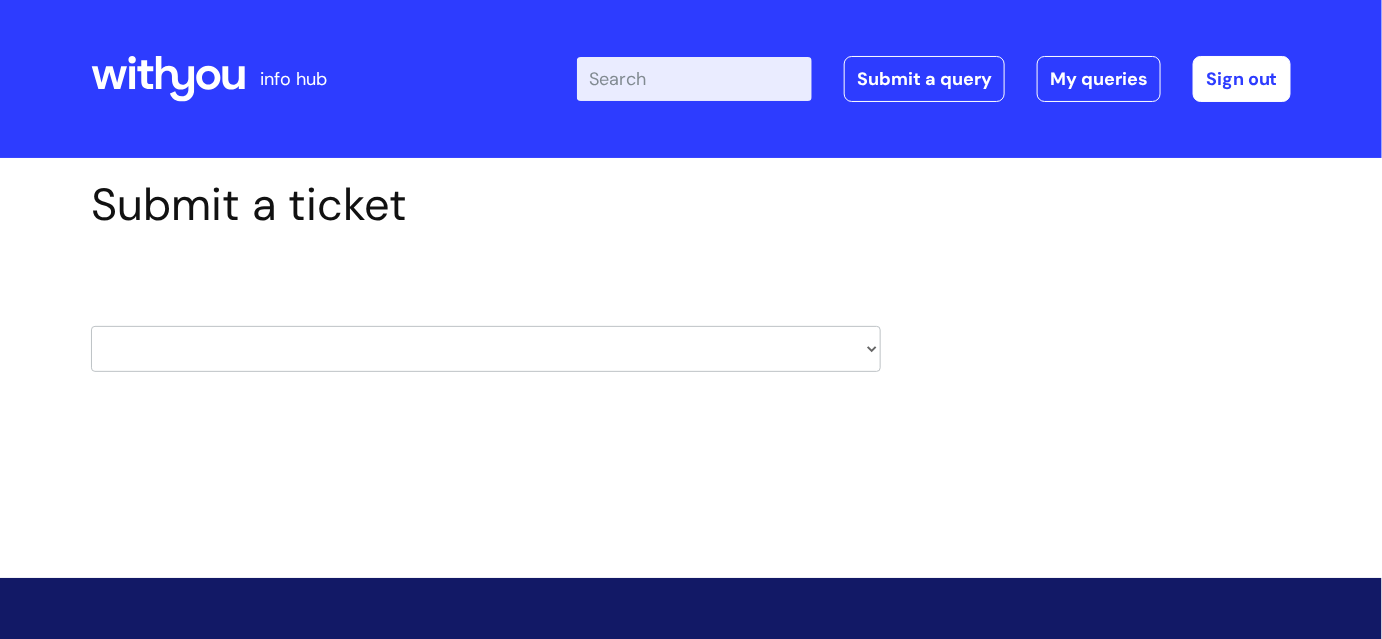 click on "HR / People
IT and Support
Clinical Drug Alerts
Finance Accounts
Data Support Team
Data Protection
External Communications
Learning and Development
Information Requests & Reports - Data Analysts
Insurance
Internal Communications
Pensions
Surrey NHS Talking Therapies
Payroll
Safeguarding" at bounding box center (486, 349) 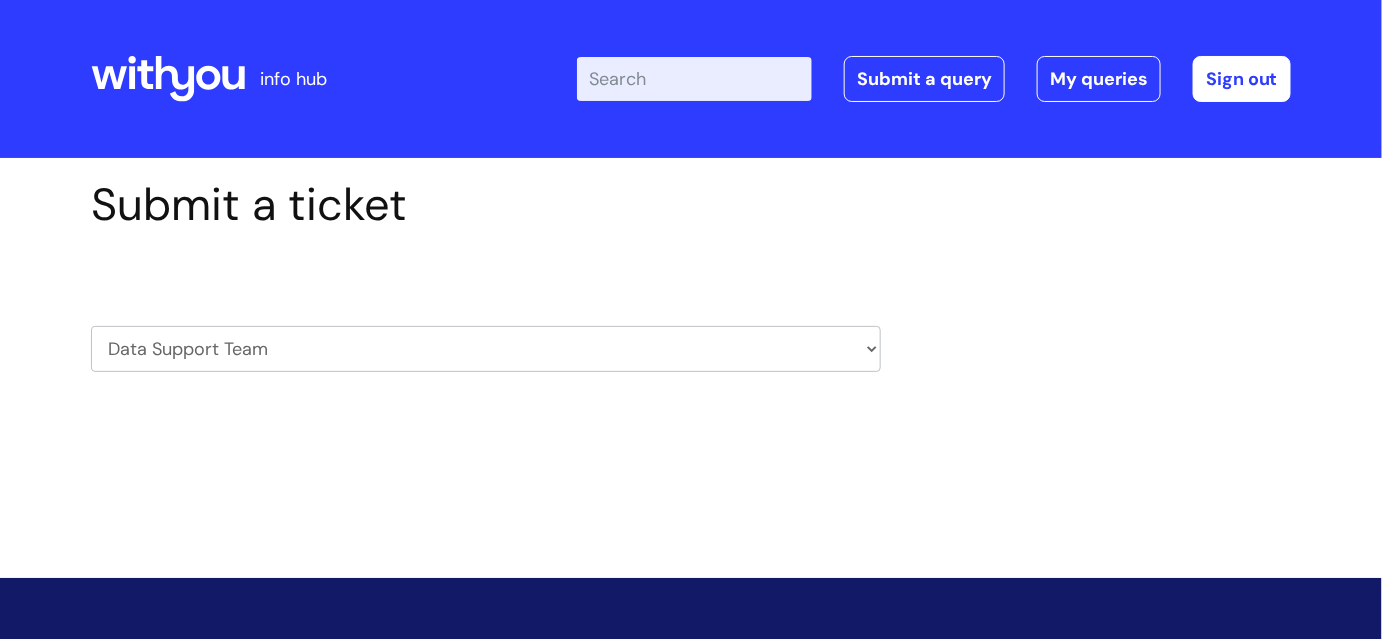 click on "HR / People
IT and Support
Clinical Drug Alerts
Finance Accounts
Data Support Team
Data Protection
External Communications
Learning and Development
Information Requests & Reports - Data Analysts
Insurance
Internal Communications
Pensions
Surrey NHS Talking Therapies
Payroll
Safeguarding" at bounding box center [486, 349] 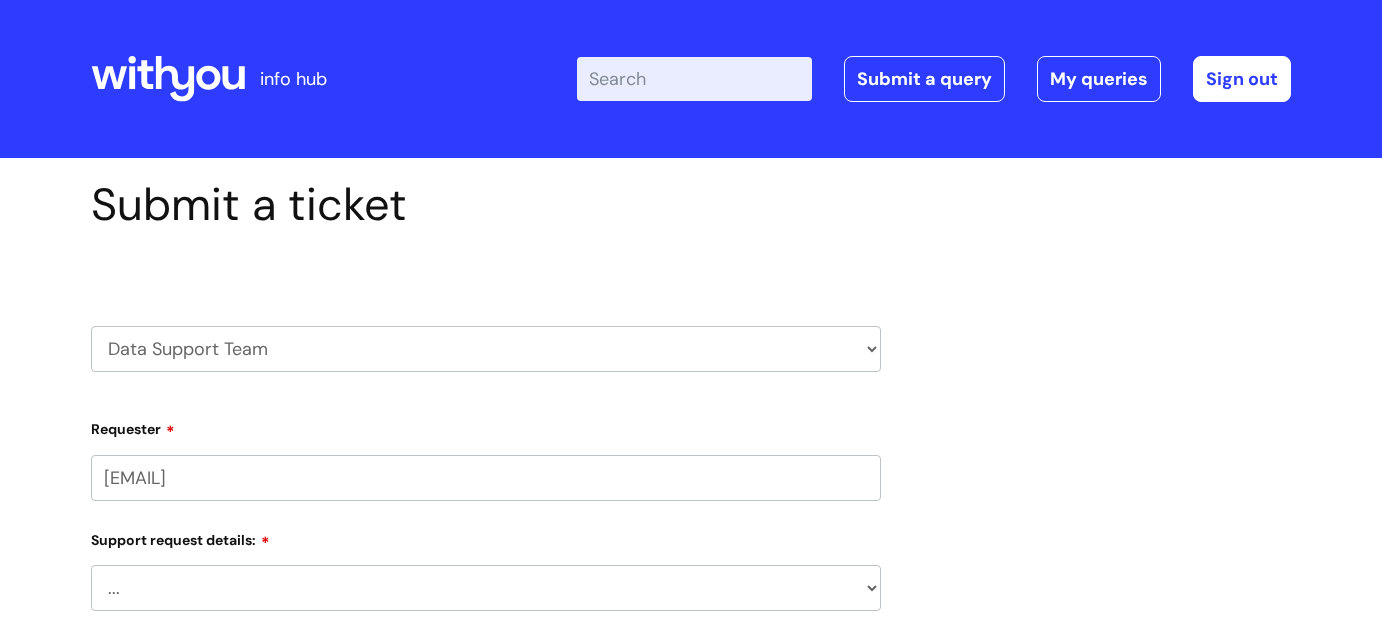 scroll, scrollTop: 0, scrollLeft: 0, axis: both 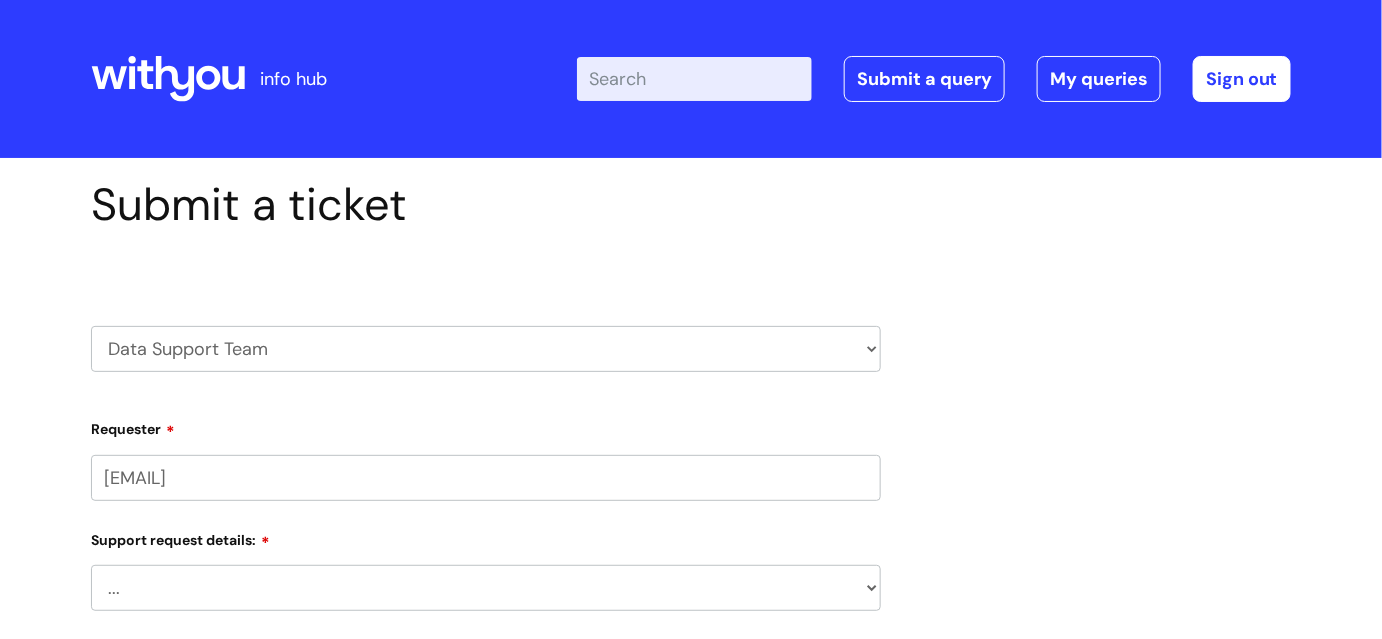 select on "80004286540" 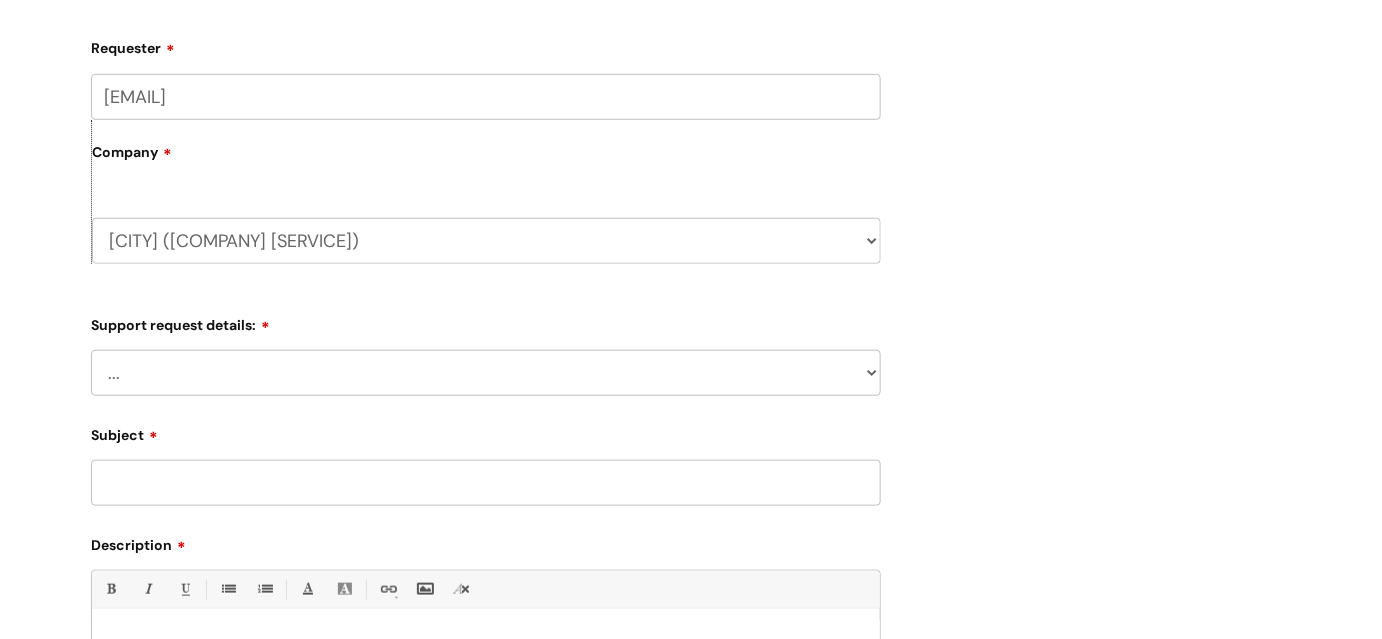 scroll, scrollTop: 396, scrollLeft: 0, axis: vertical 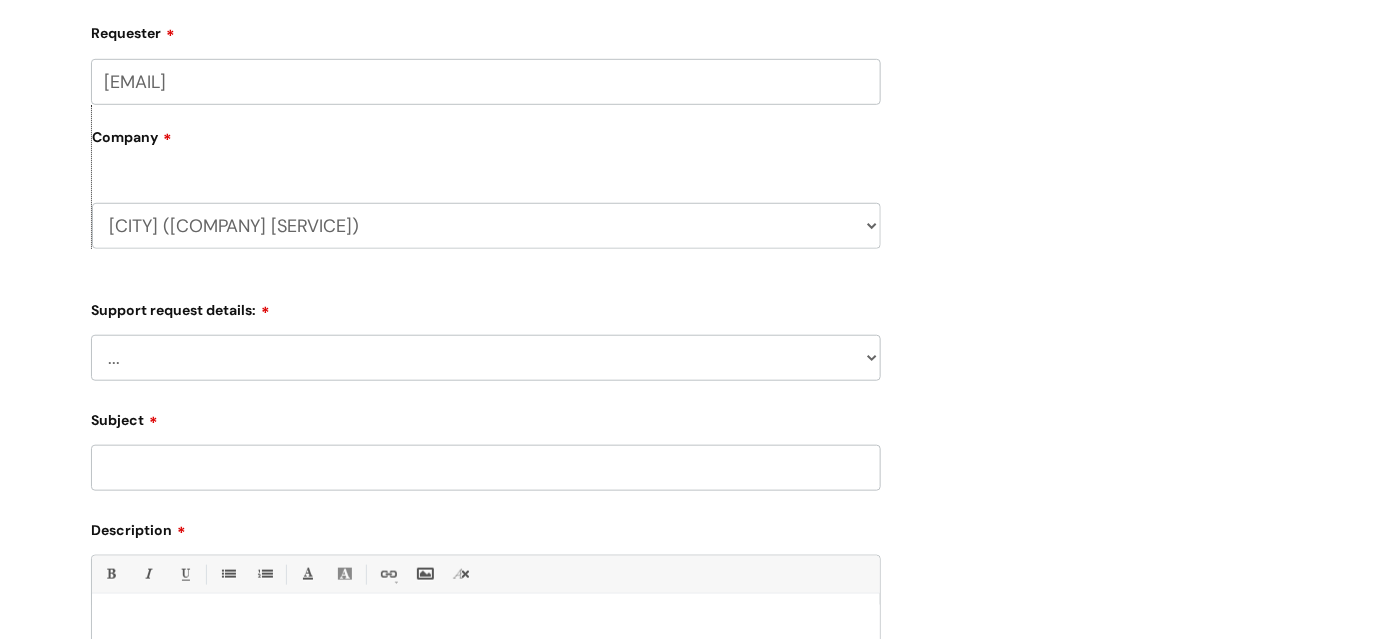 click on "...
My enquiry relates to Nebula
My enquiry relates to Halo
My enquiry relates to another Client Management System
My enquiry is something else" at bounding box center [486, 358] 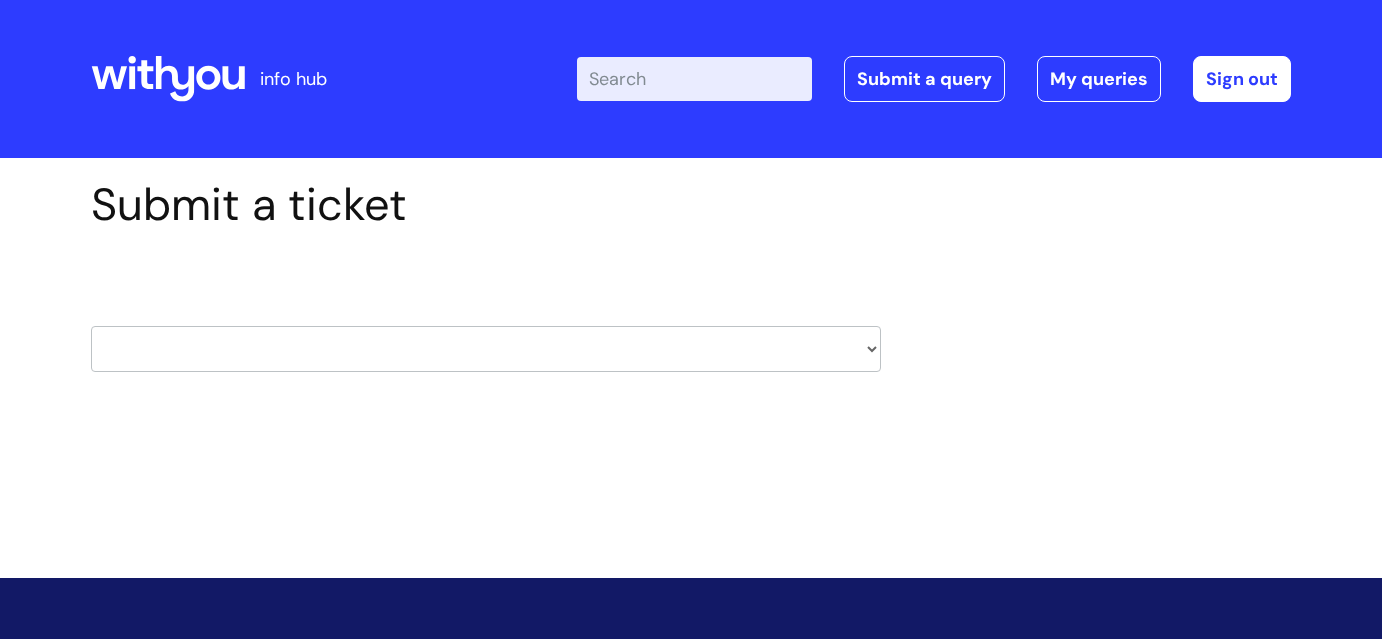 scroll, scrollTop: 0, scrollLeft: 0, axis: both 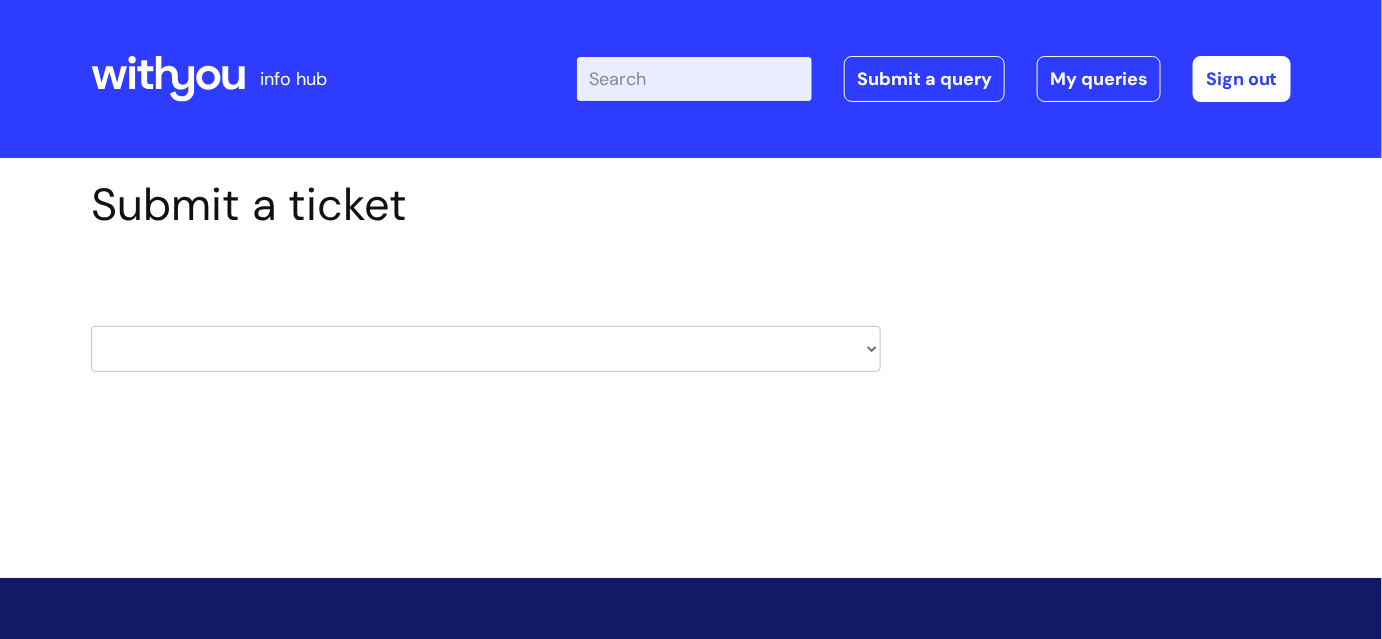 click on "HR / People
IT and Support
Clinical Drug Alerts
Finance Accounts
Data Support Team
Data Protection
External Communications
Learning and Development
Information Requests & Reports - Data Analysts
Insurance
Internal Communications
Pensions
Surrey NHS Talking Therapies
Payroll
Safeguarding" at bounding box center (486, 349) 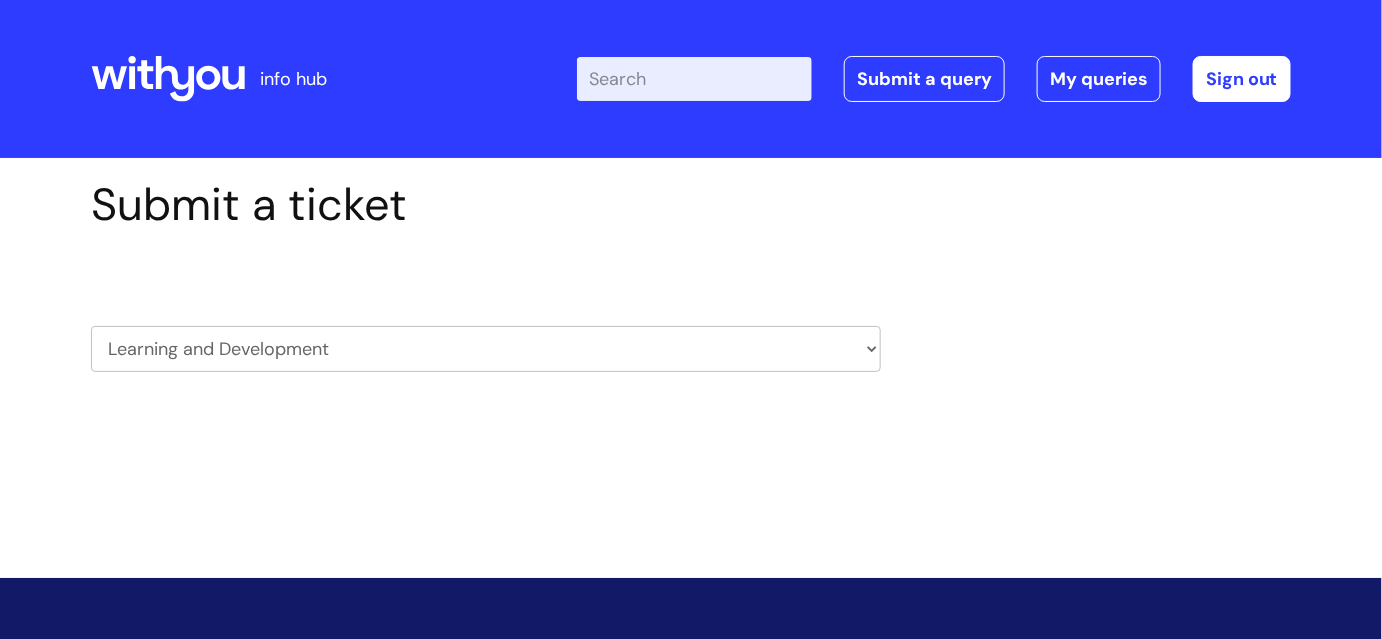 click on "HR / People
IT and Support
Clinical Drug Alerts
Finance Accounts
Data Support Team
Data Protection
External Communications
Learning and Development
Information Requests & Reports - Data Analysts
Insurance
Internal Communications
Pensions
Surrey NHS Talking Therapies
Payroll
Safeguarding" at bounding box center (486, 349) 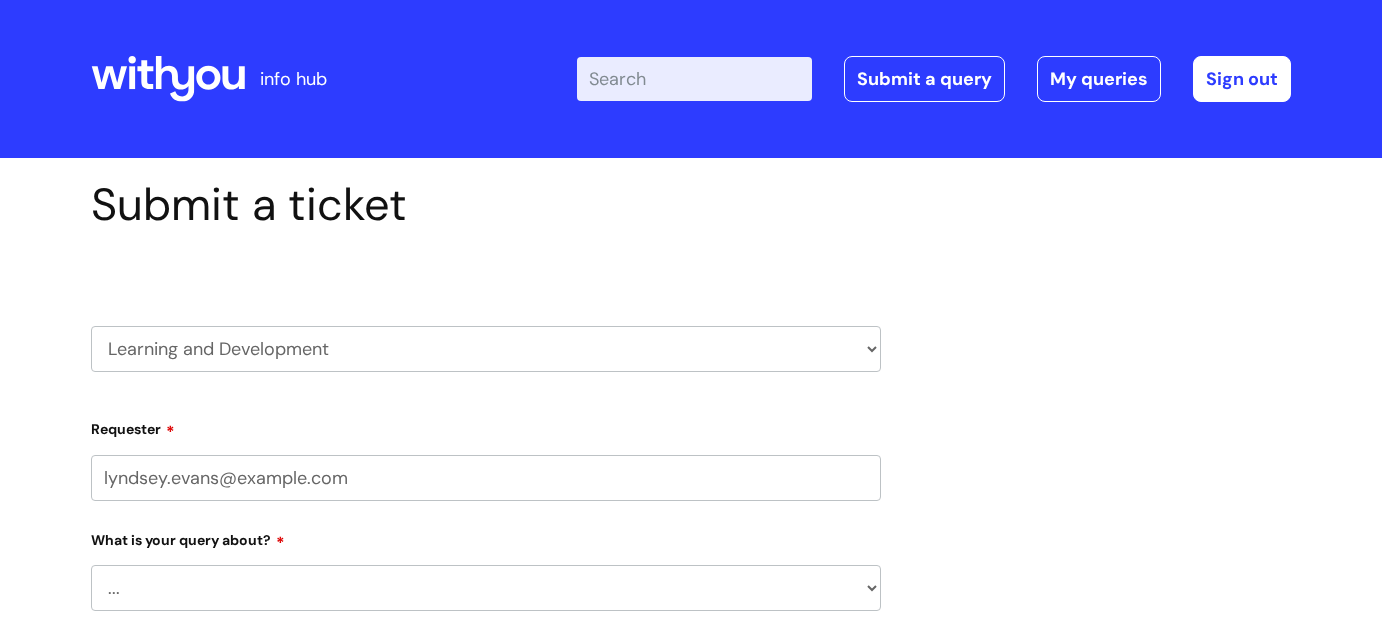 scroll, scrollTop: 0, scrollLeft: 0, axis: both 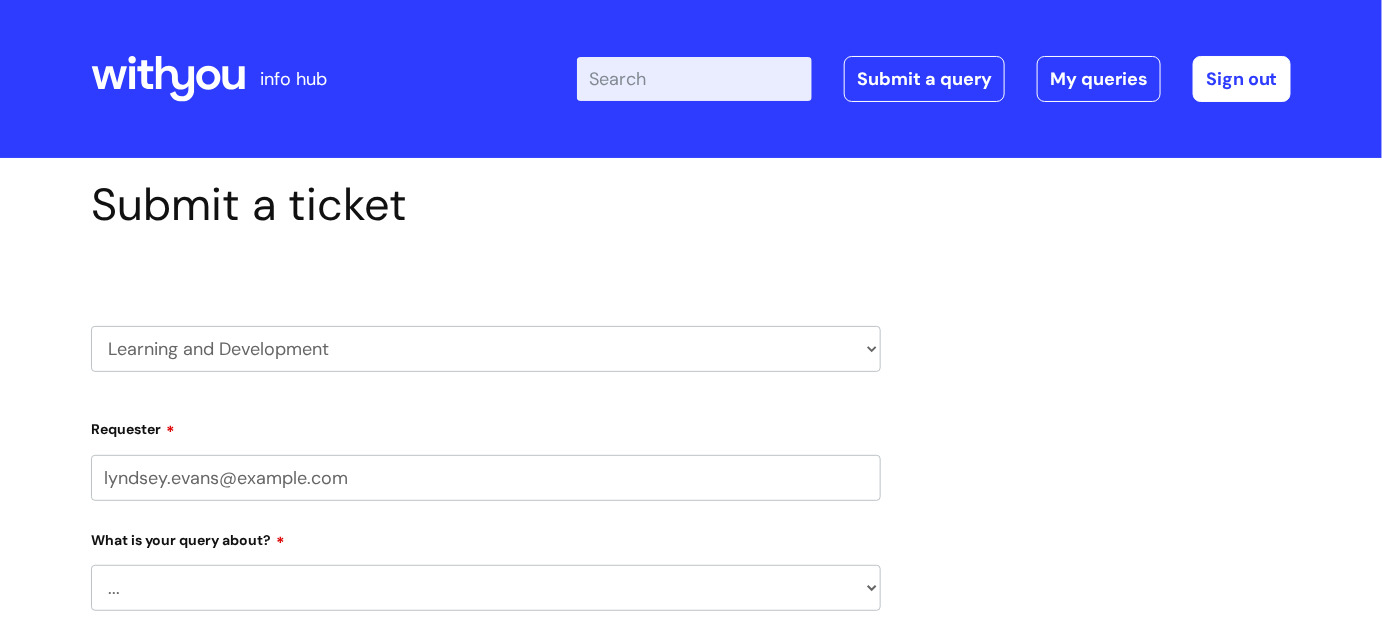 select on "[PHONE]" 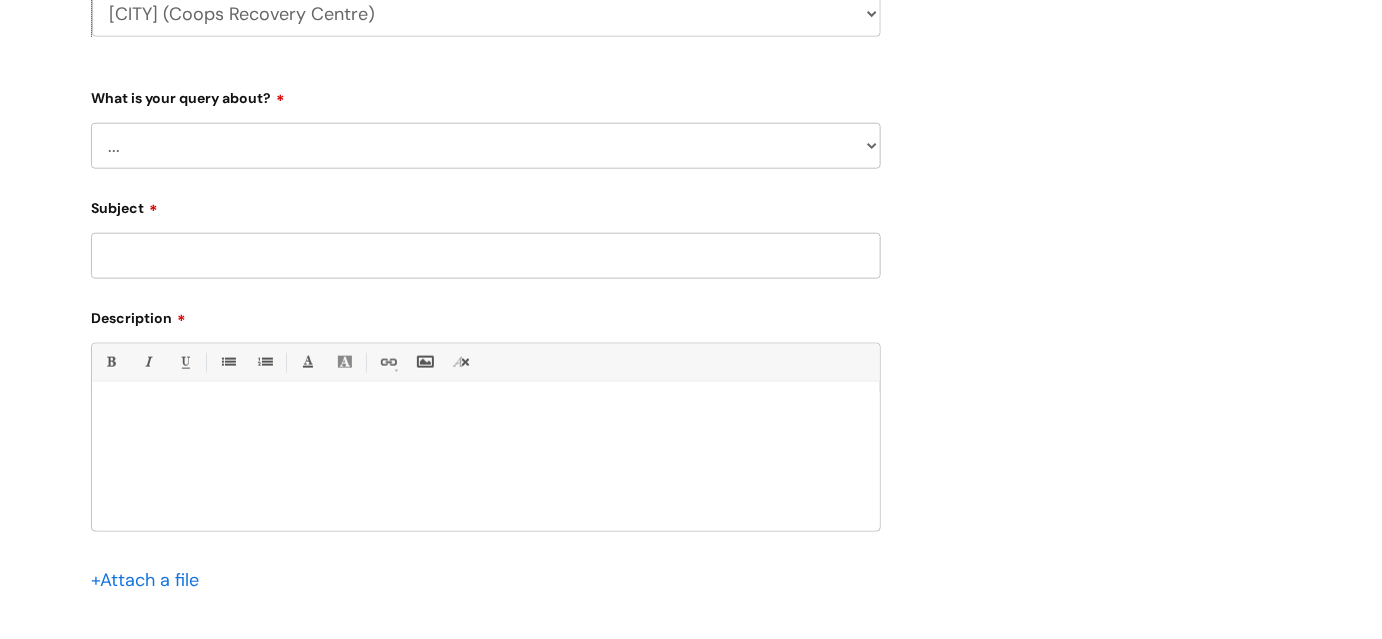 scroll, scrollTop: 621, scrollLeft: 0, axis: vertical 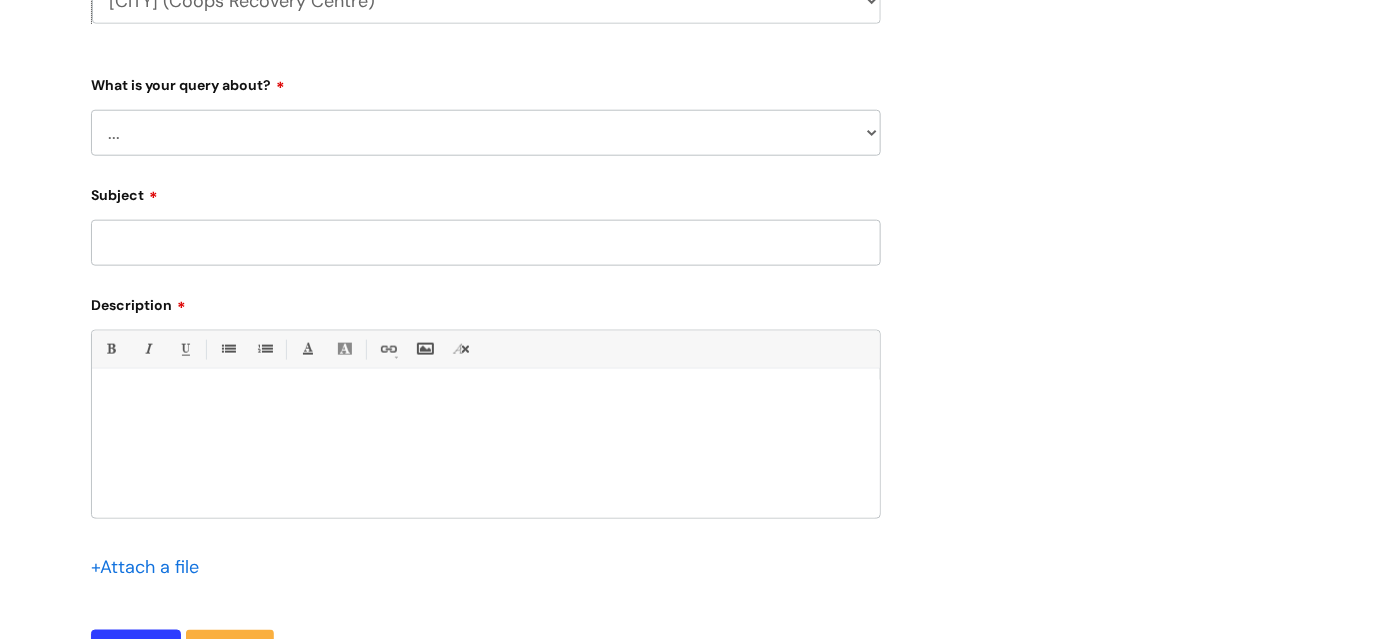 click on "...
Question about a training course or session booking
Ask about apprenticeships, courses or qualifications
Can’t log in or access learning
Question about mandatory or required training
Manager support – help for my team or service, training report requests
Give feedback
Something else / not listed here" at bounding box center (486, 133) 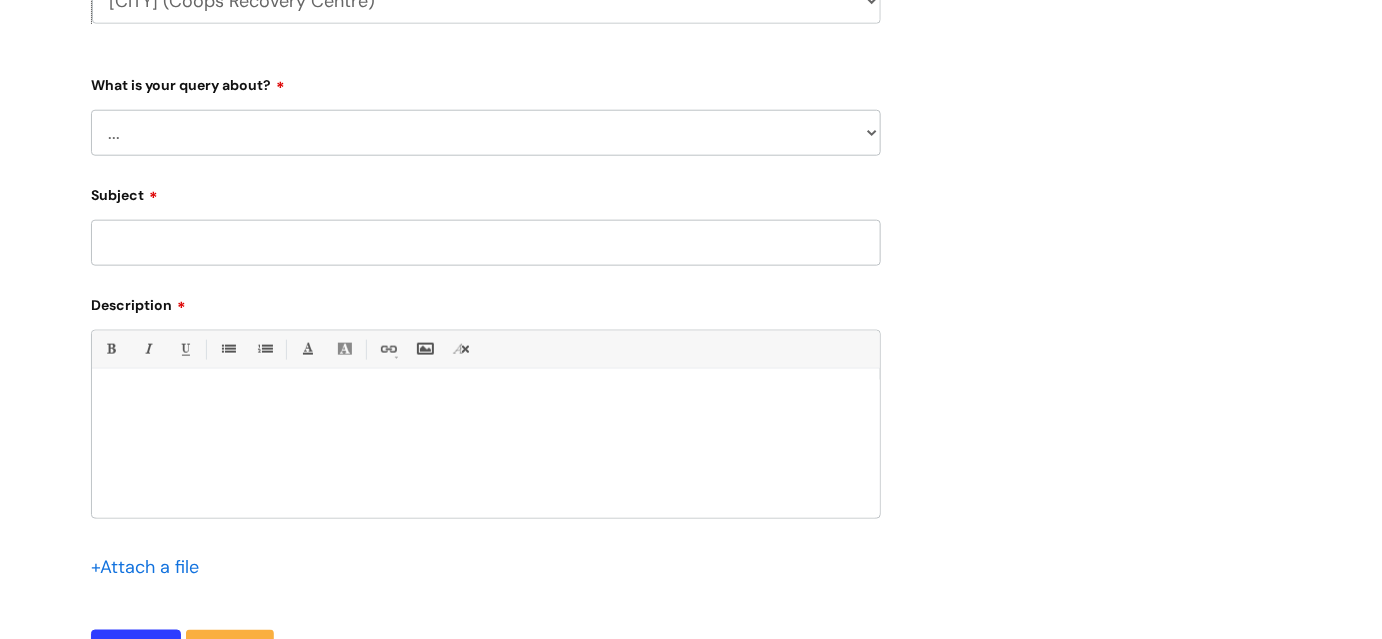 select on "Manager support – help for my team or service, training report requests" 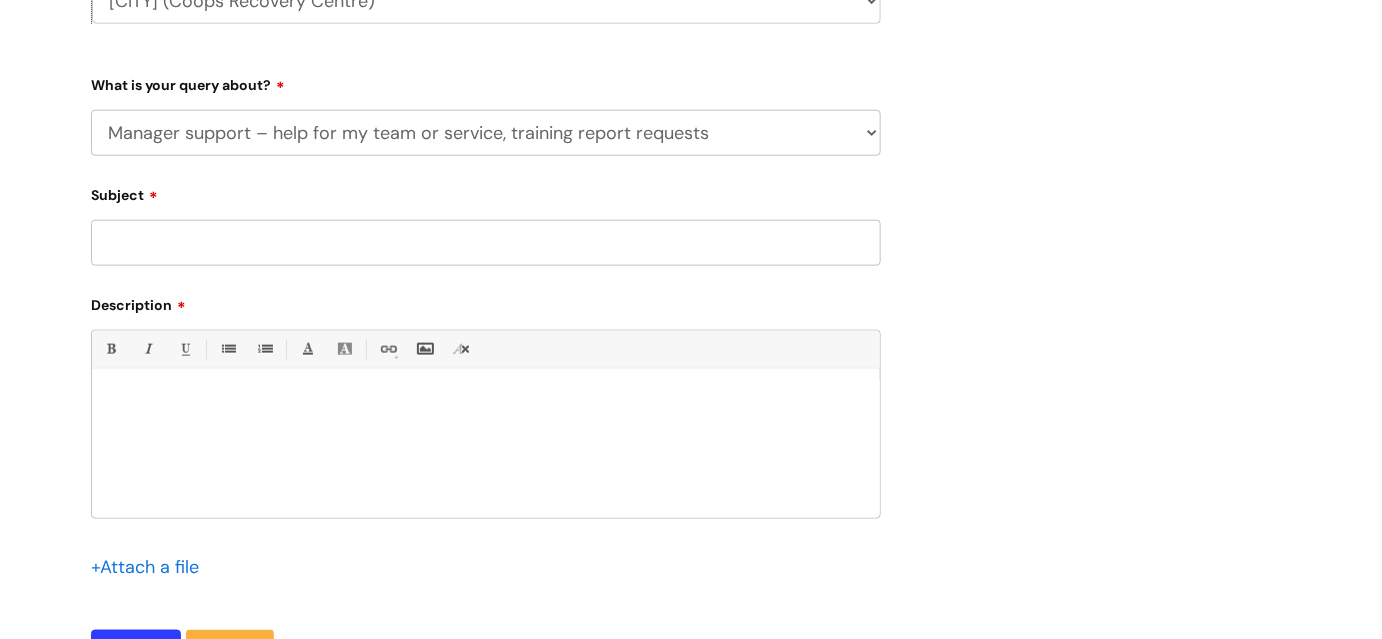 click on "...
Question about a training course or session booking
Ask about apprenticeships, courses or qualifications
Can’t log in or access learning
Question about mandatory or required training
Manager support – help for my team or service, training report requests
Give feedback
Something else / not listed here" at bounding box center [486, 133] 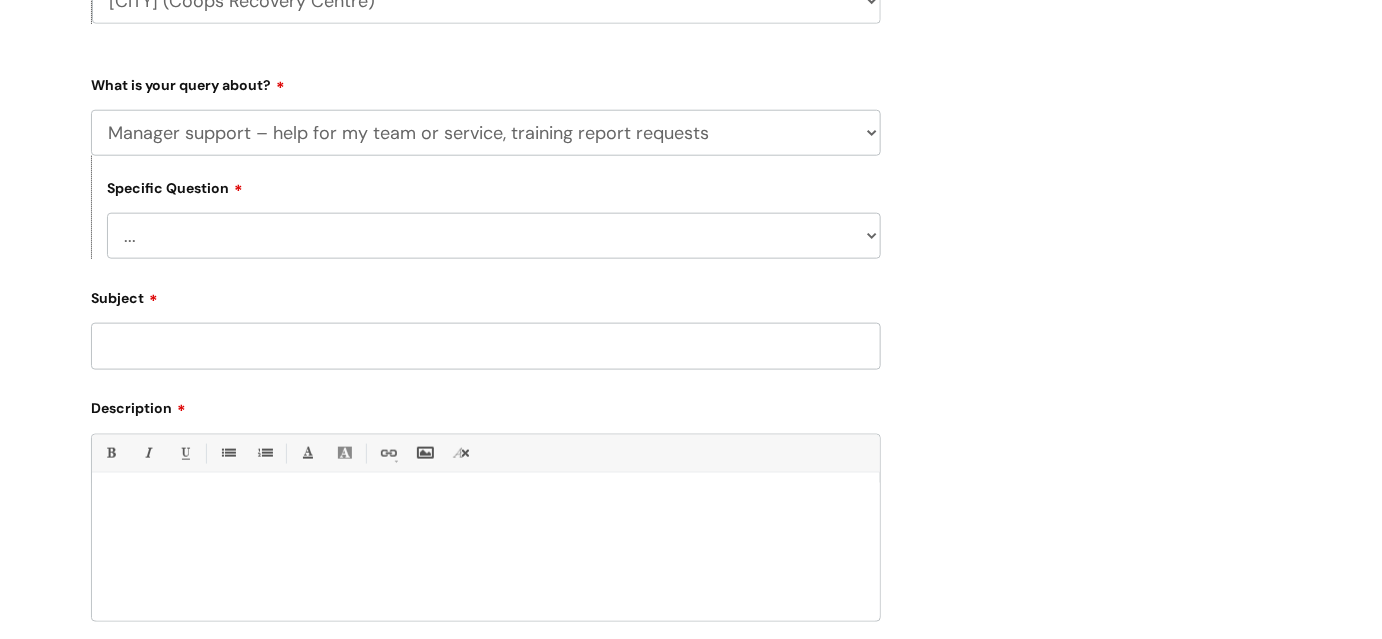 click on "... Report or dashboard request Update information for my team members Support with team development" at bounding box center [494, 236] 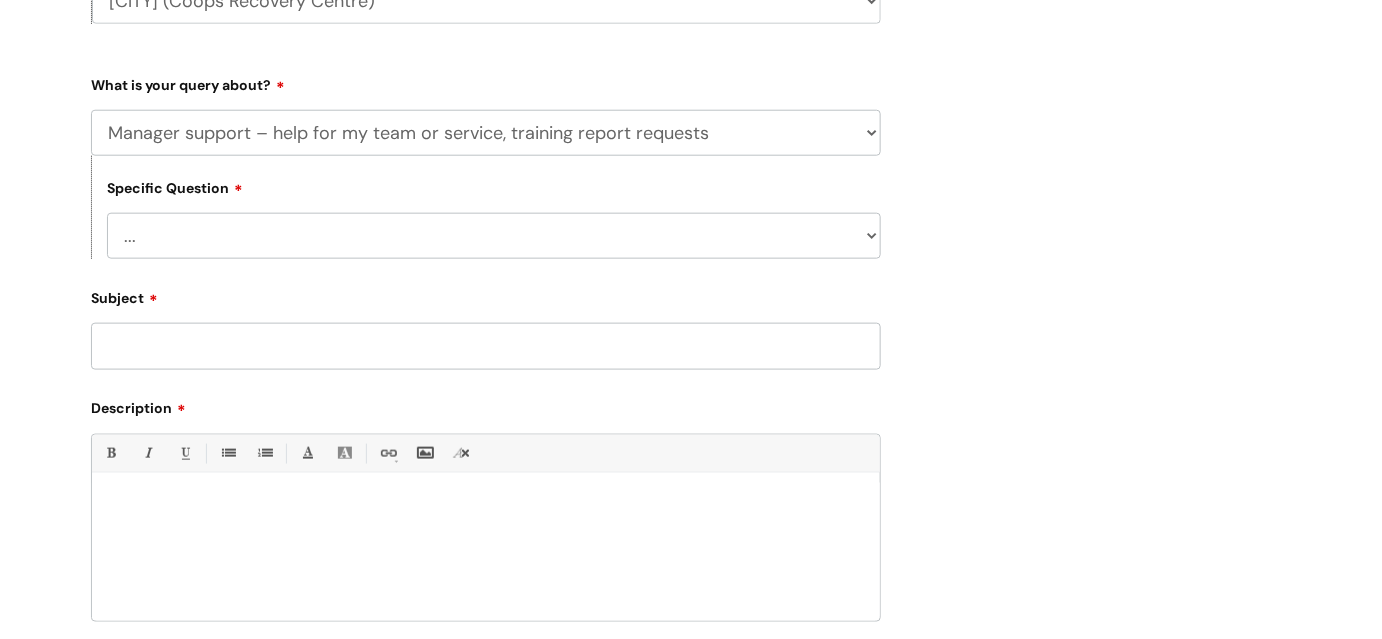 select on "Report or dashboard request" 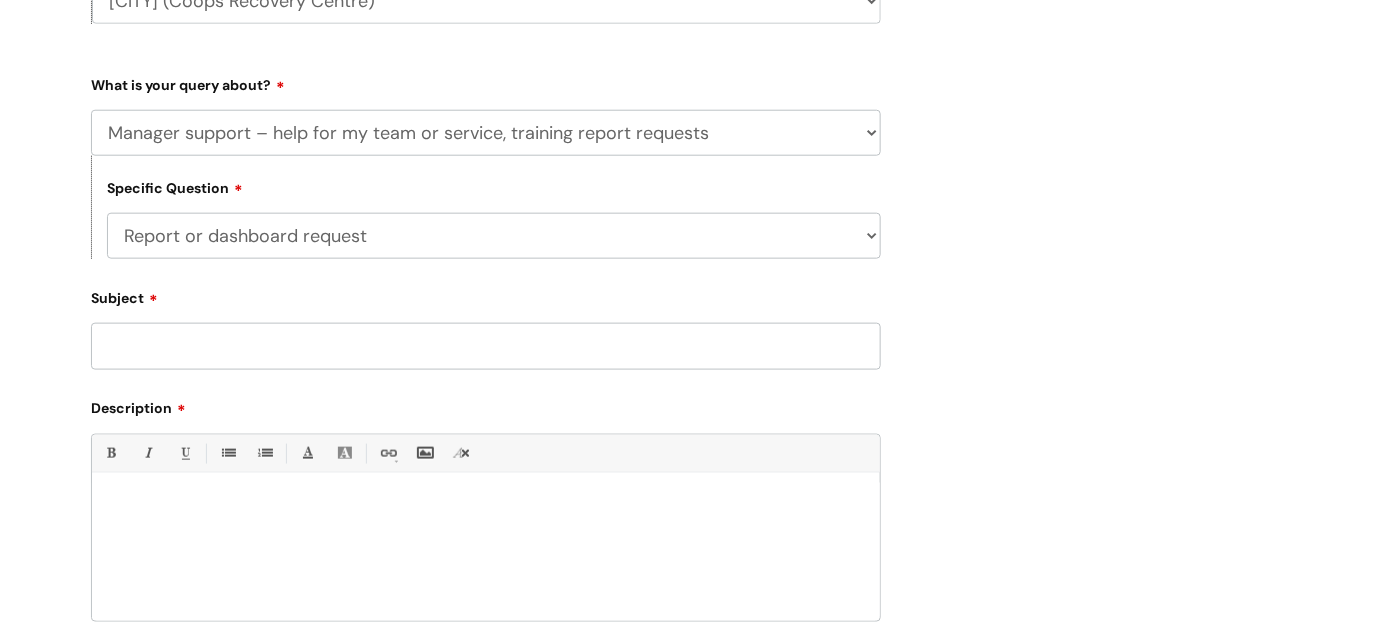 click on "... Report or dashboard request Update information for my team members Support with team development" at bounding box center [494, 236] 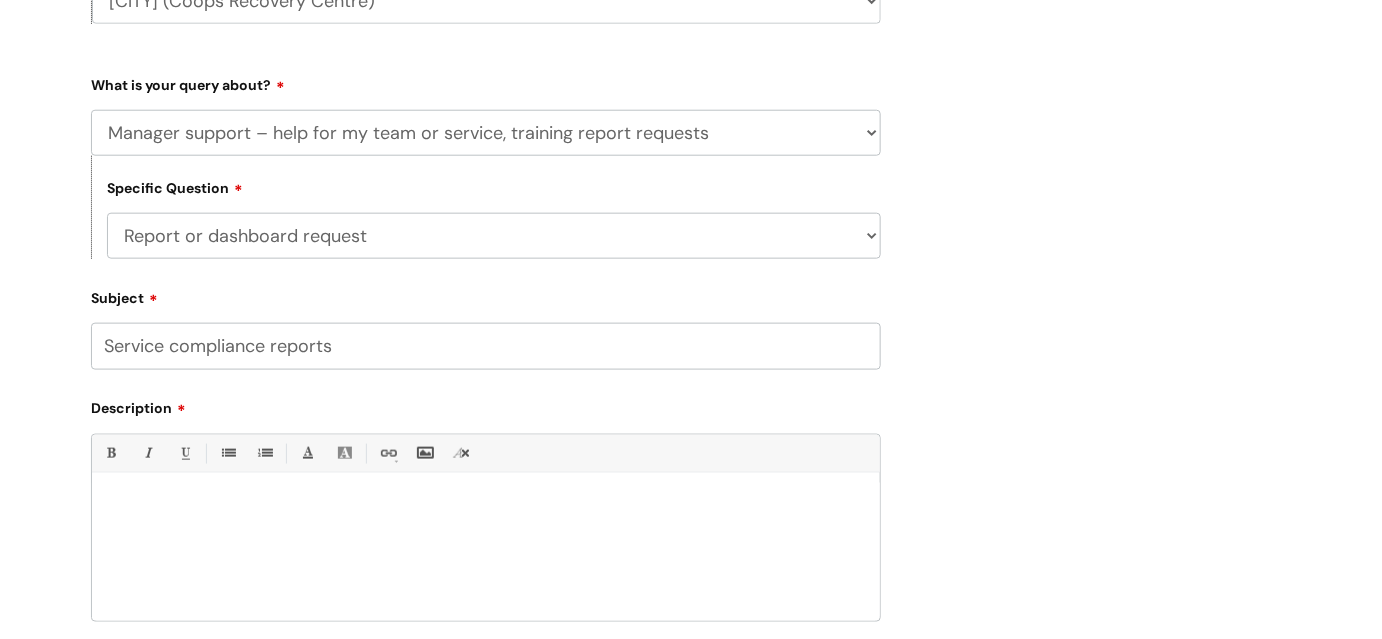 type on "Service compliance reports" 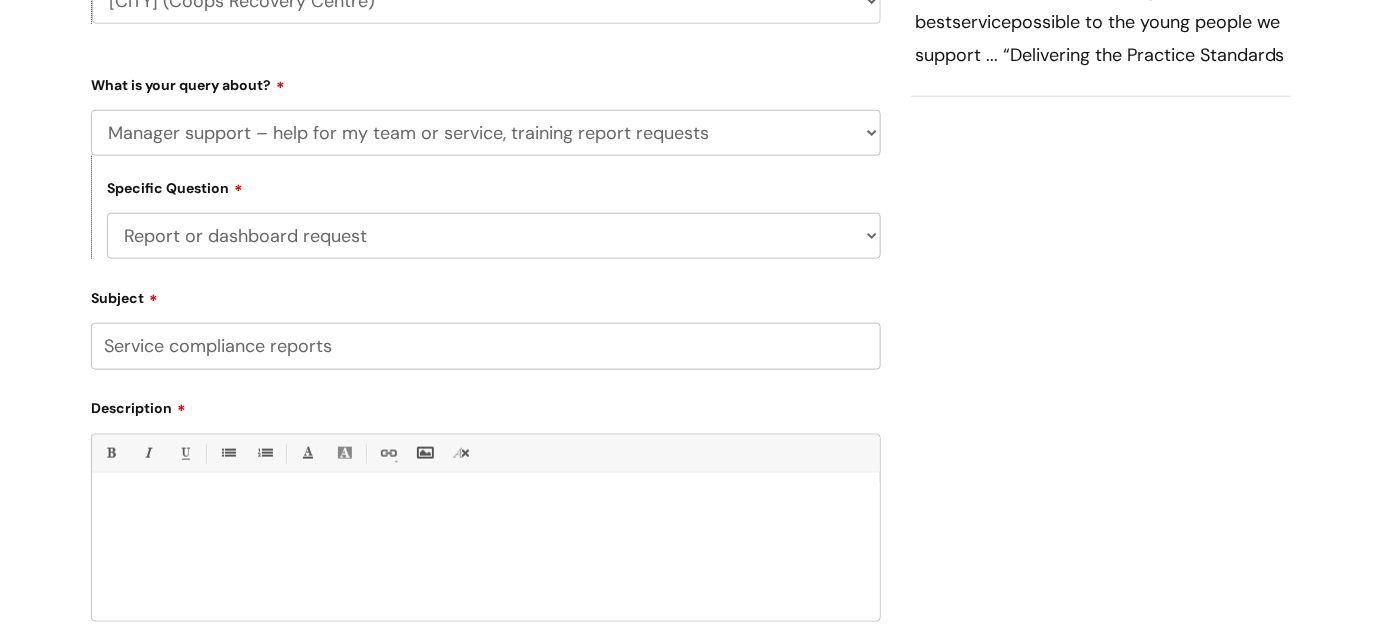 type 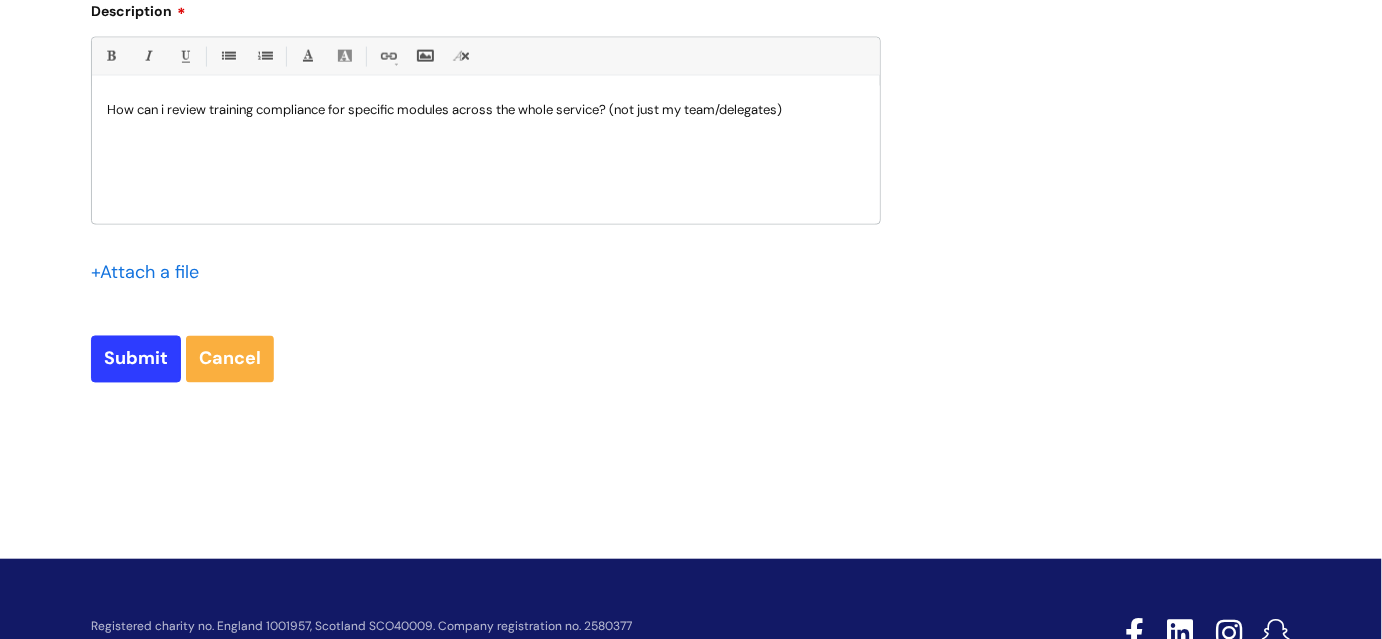 scroll, scrollTop: 1010, scrollLeft: 0, axis: vertical 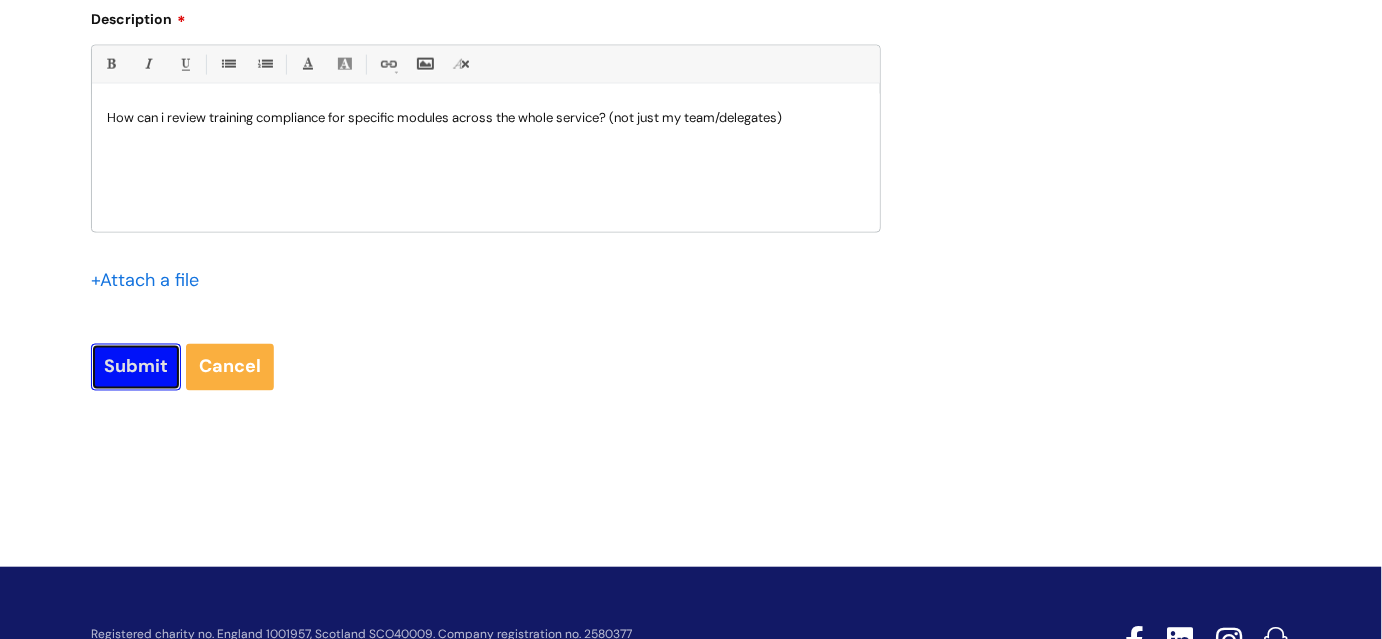 click on "Submit" at bounding box center (136, 367) 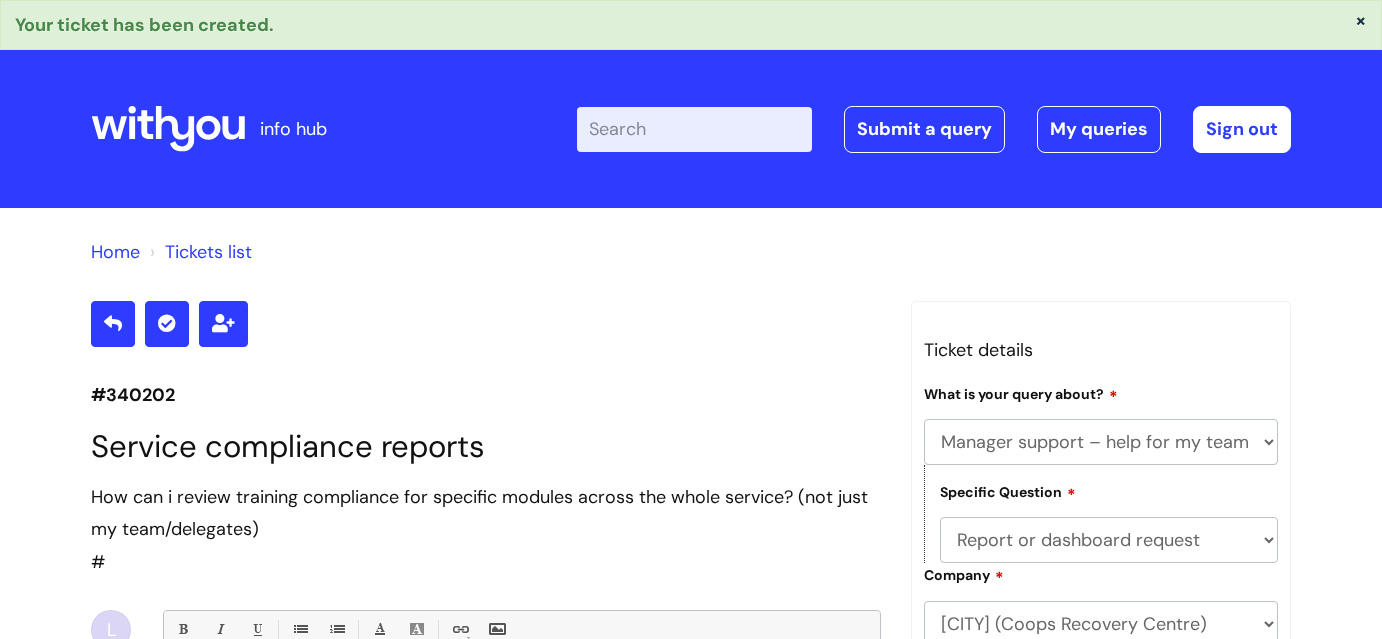 select on "Manager support – help for my team or service, training report requests" 